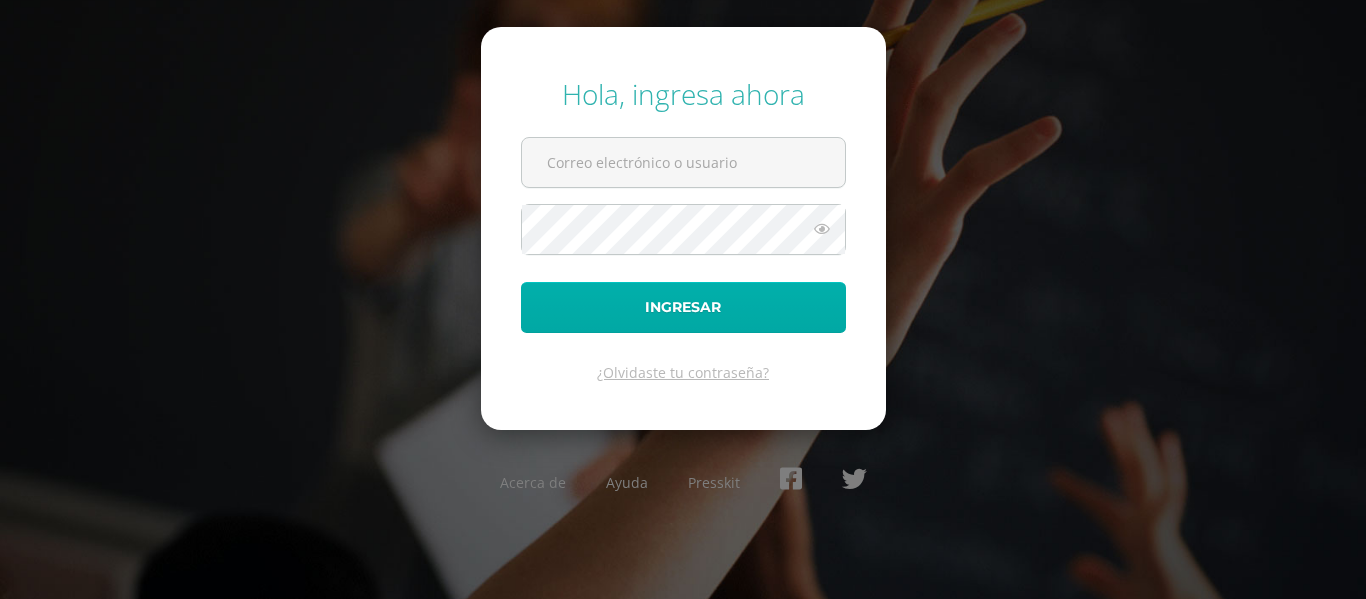 scroll, scrollTop: 0, scrollLeft: 0, axis: both 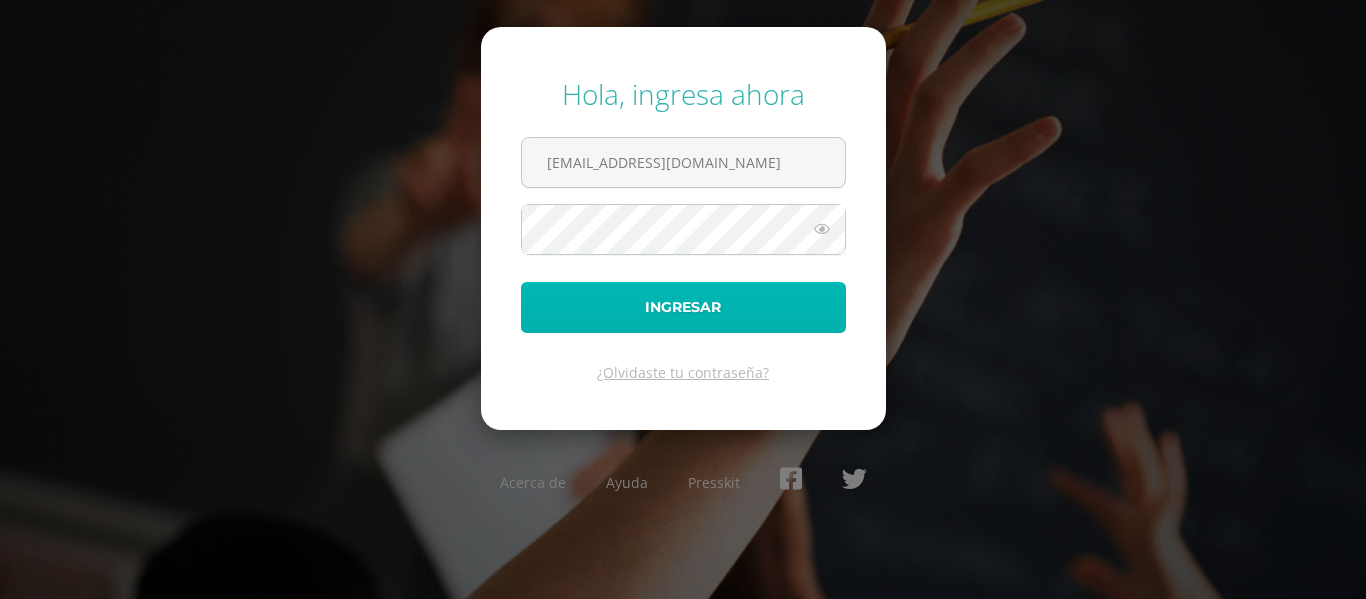 click on "Ingresar" at bounding box center [683, 307] 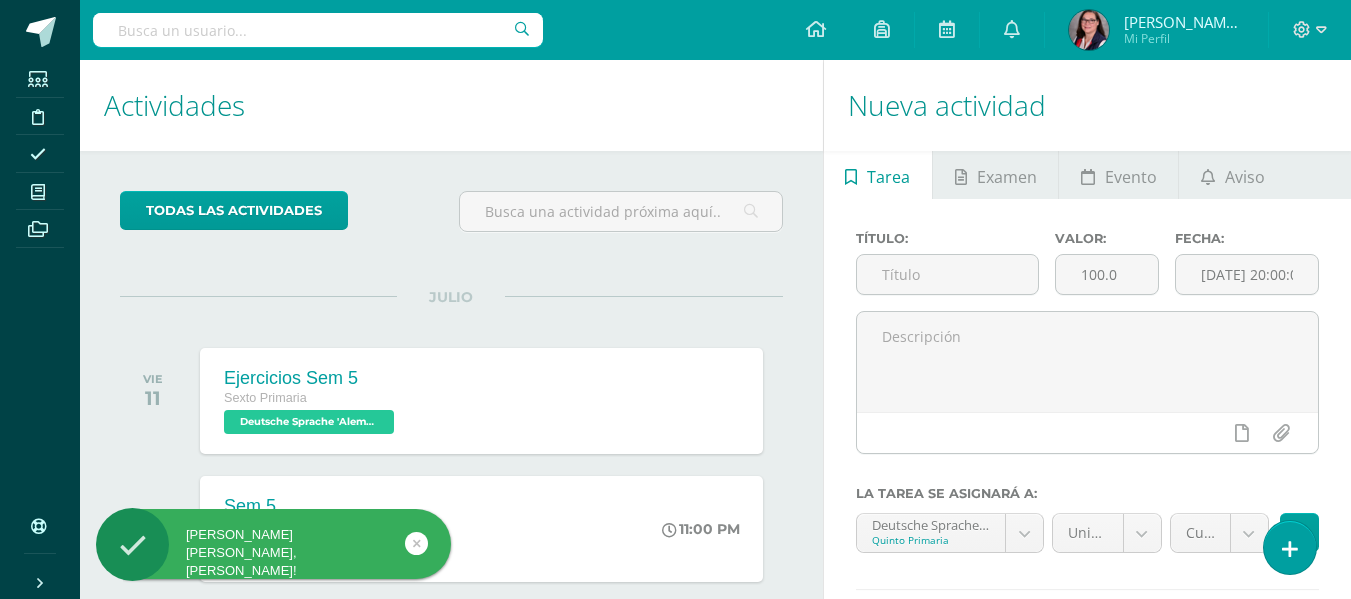scroll, scrollTop: 0, scrollLeft: 0, axis: both 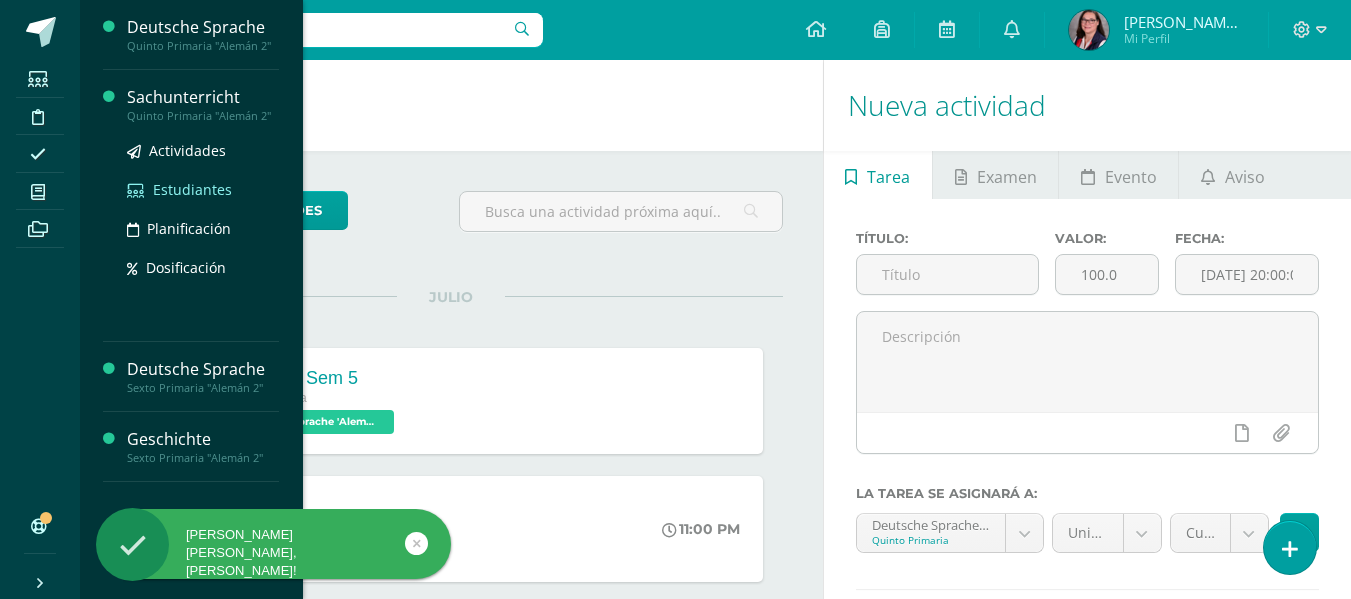 click on "Estudiantes" at bounding box center (192, 189) 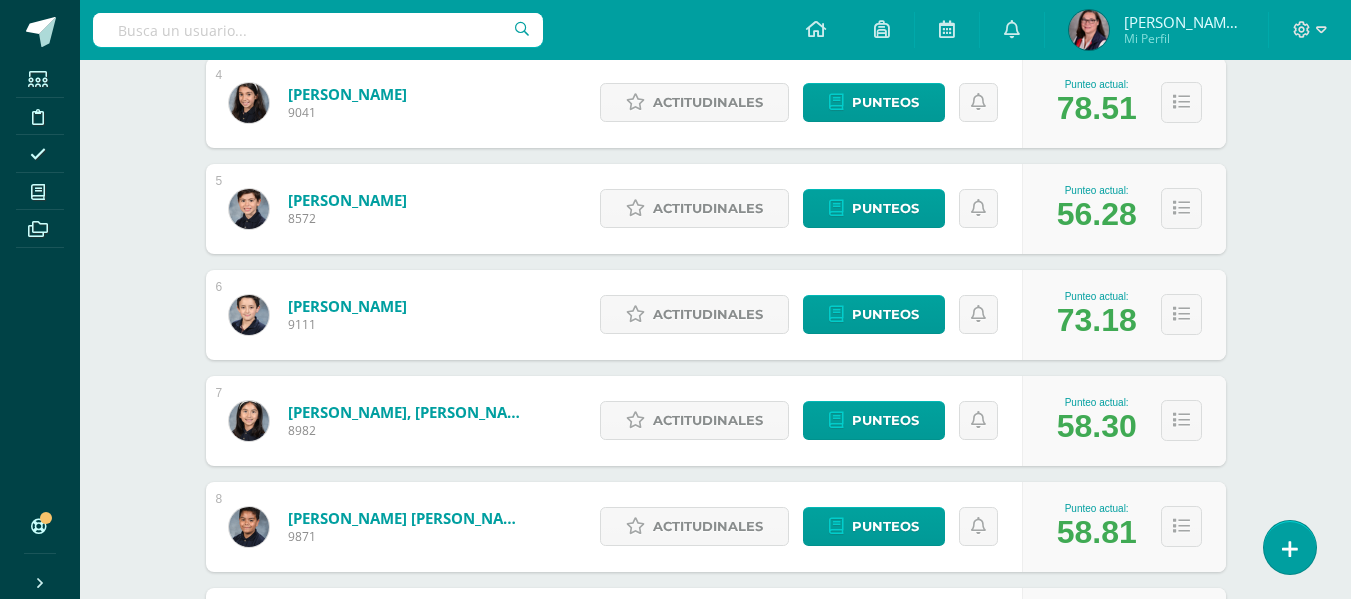 scroll, scrollTop: 700, scrollLeft: 0, axis: vertical 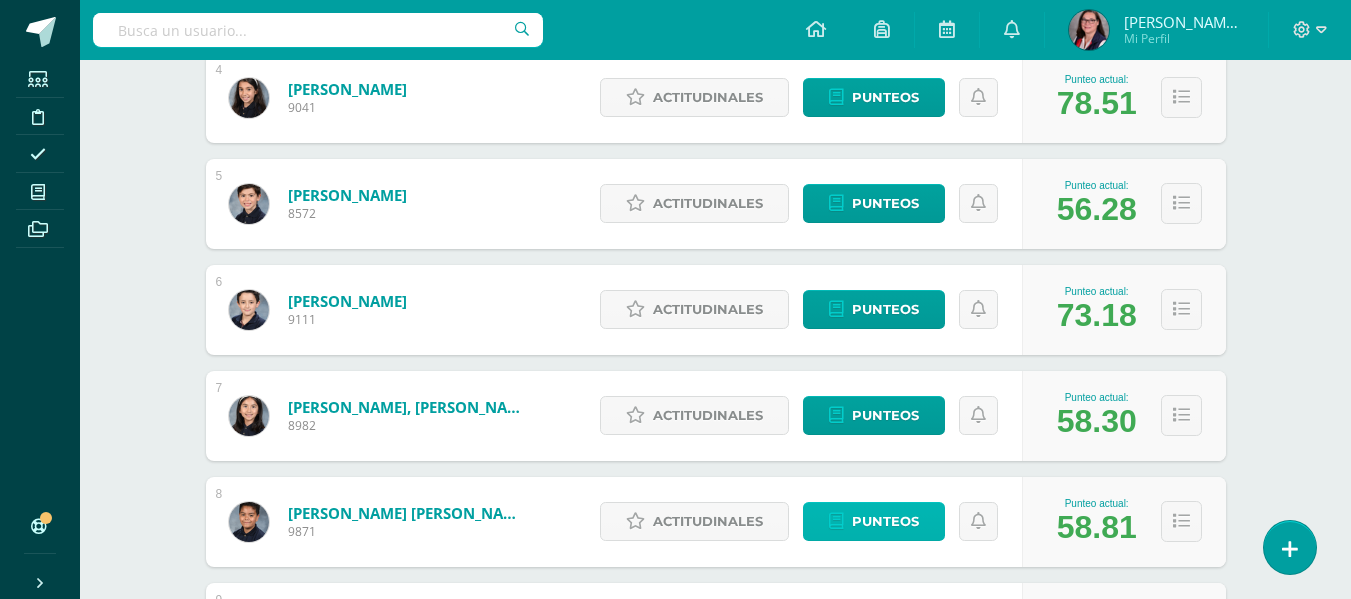 click on "Punteos" at bounding box center (885, 521) 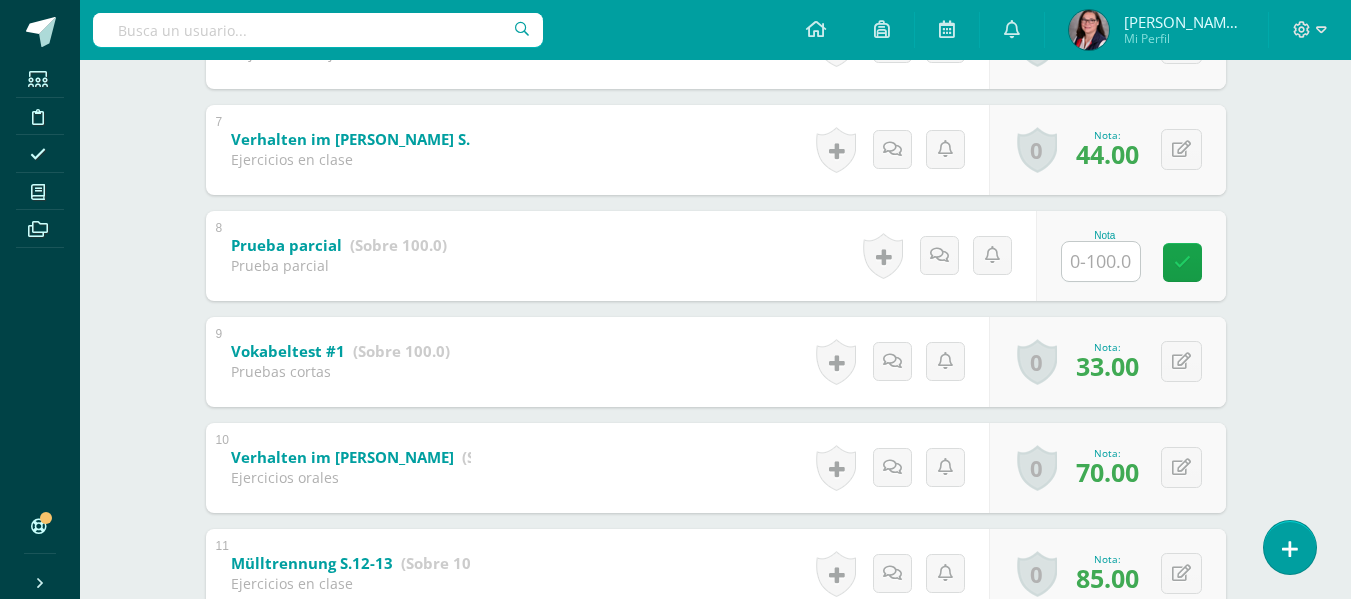 scroll, scrollTop: 995, scrollLeft: 0, axis: vertical 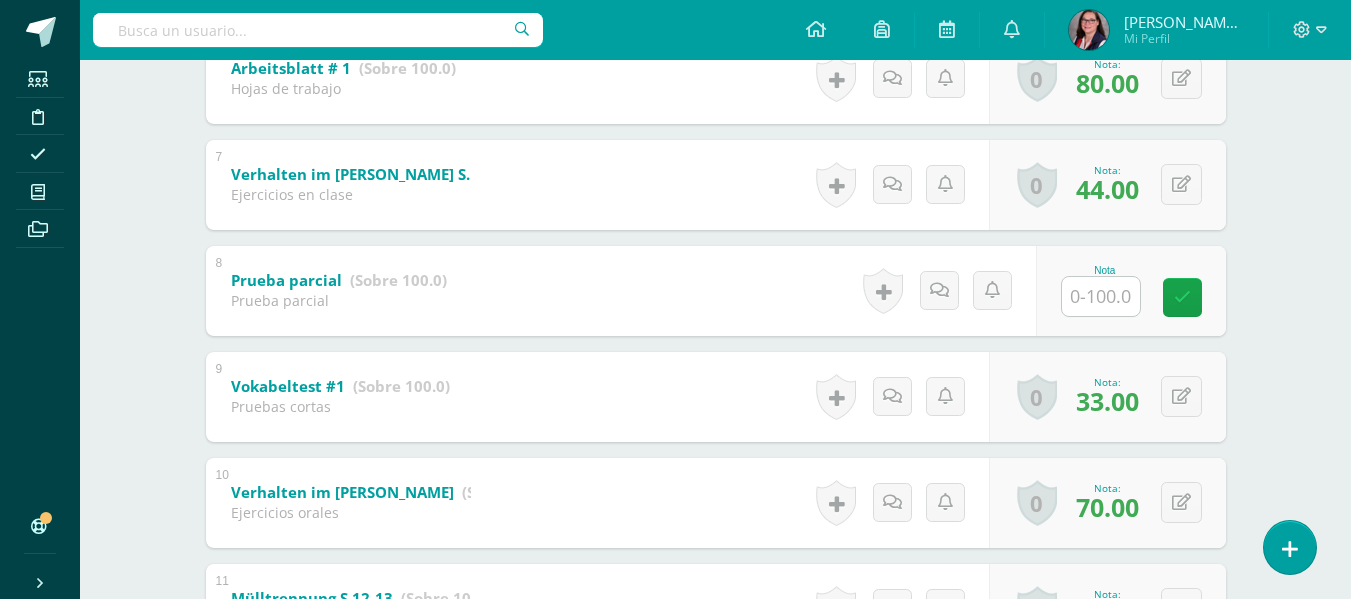 click at bounding box center (1101, 296) 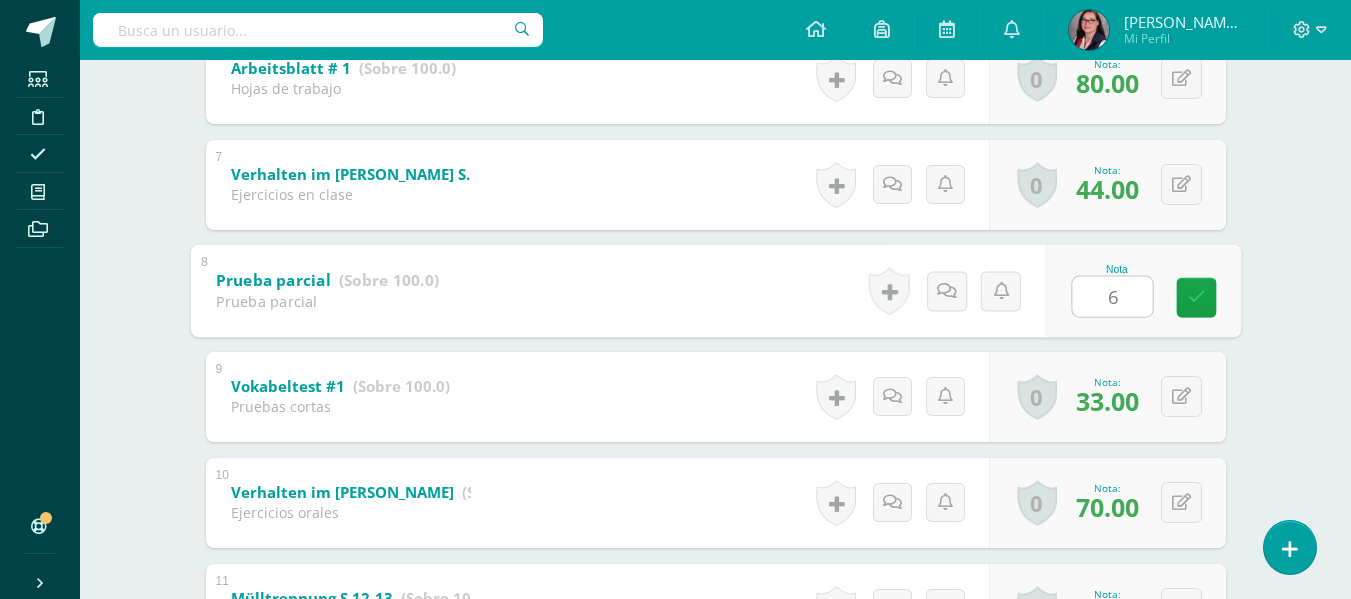 type on "60" 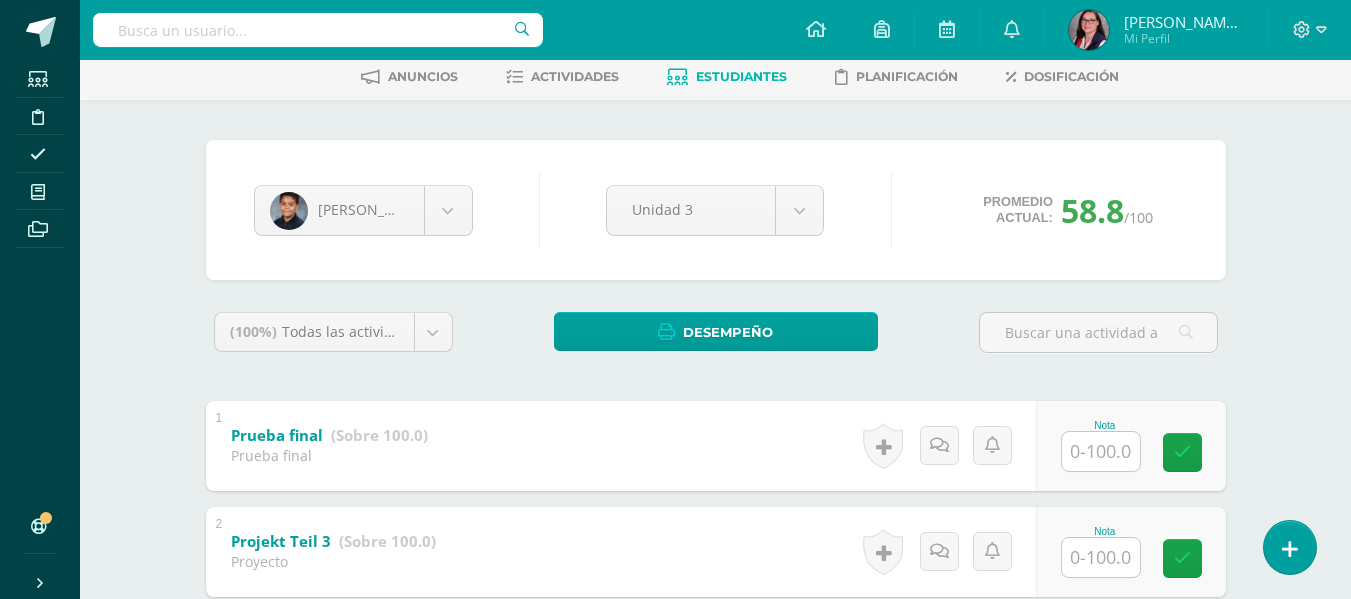 scroll, scrollTop: 0, scrollLeft: 0, axis: both 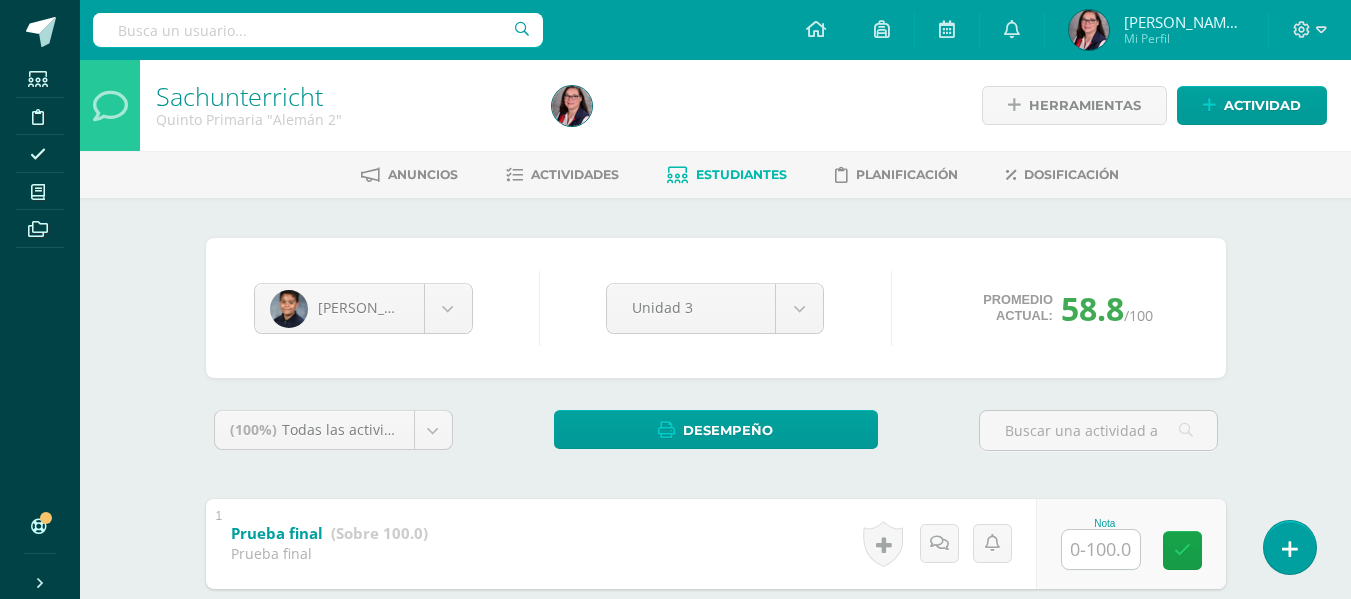 click on "Estudiantes" at bounding box center (741, 174) 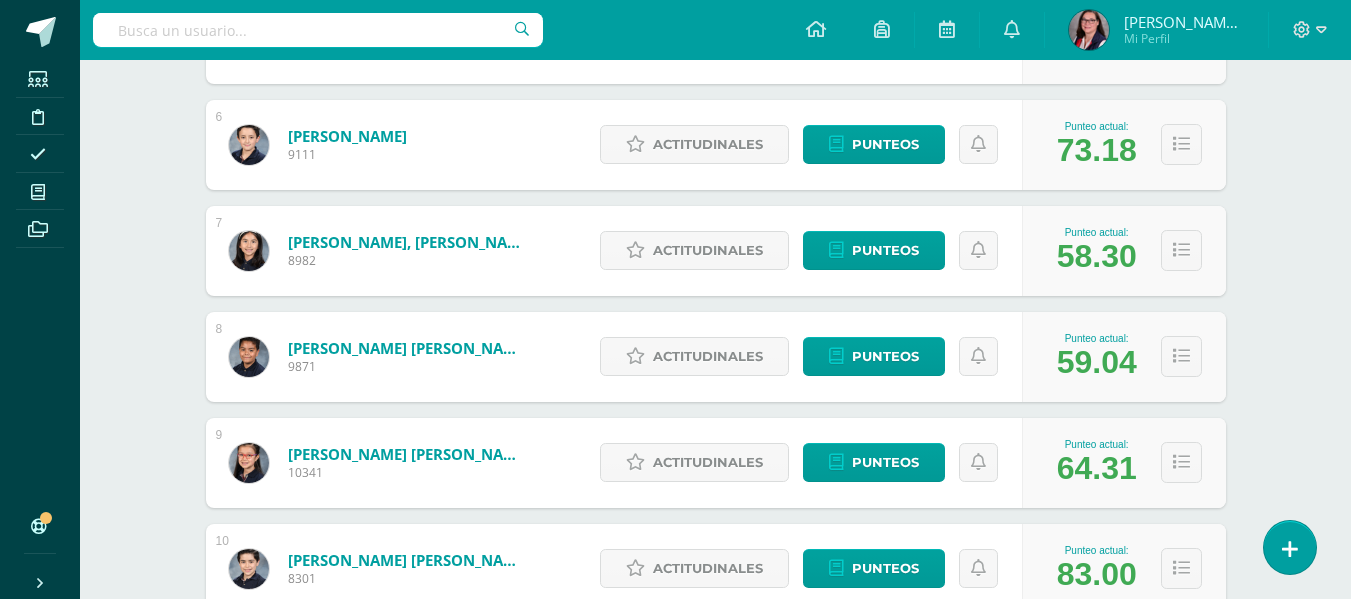 scroll, scrollTop: 900, scrollLeft: 0, axis: vertical 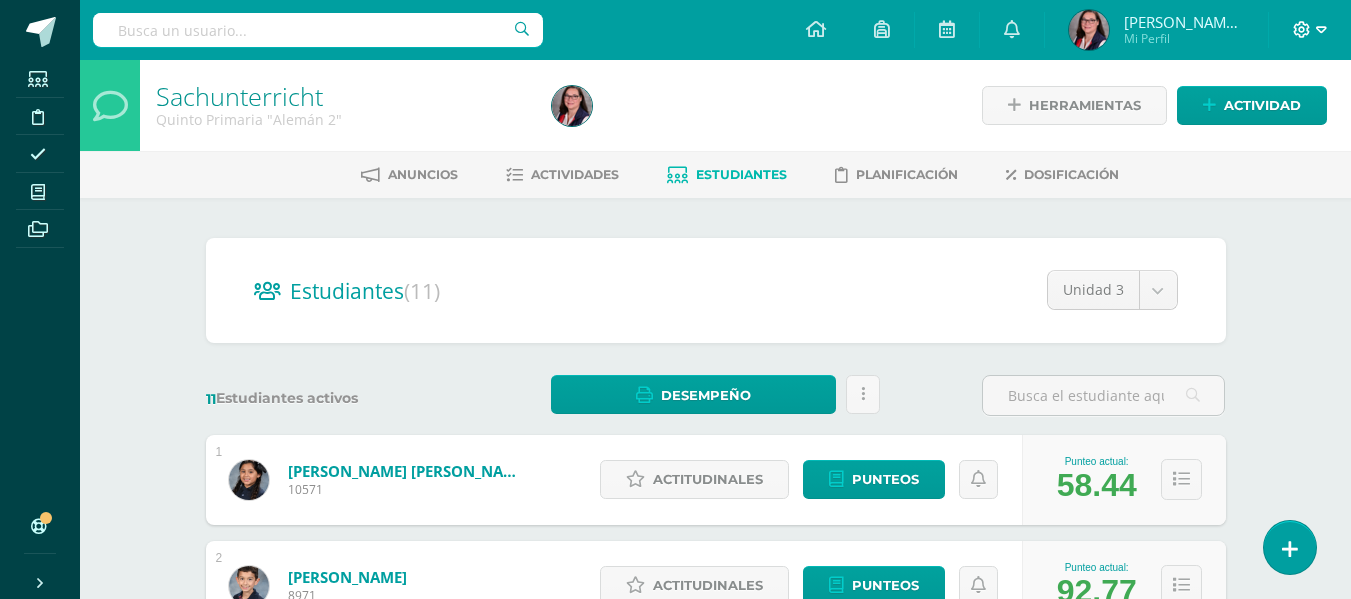 click 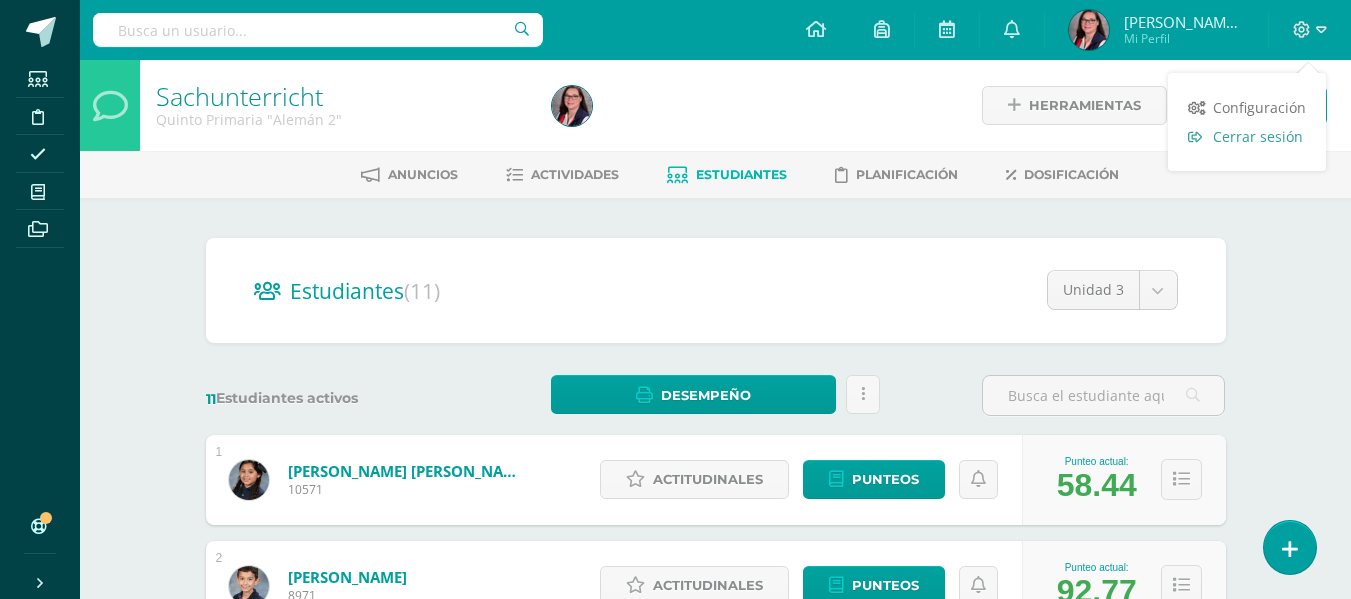 click on "Cerrar sesión" at bounding box center [1258, 136] 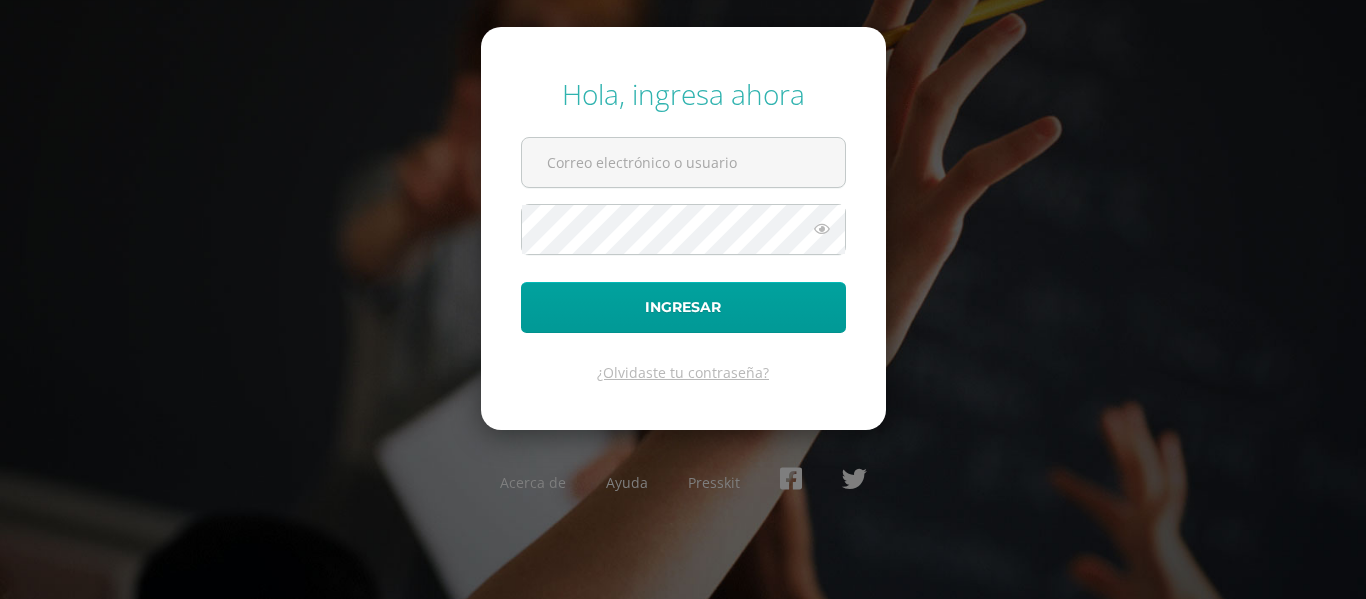 scroll, scrollTop: 0, scrollLeft: 0, axis: both 